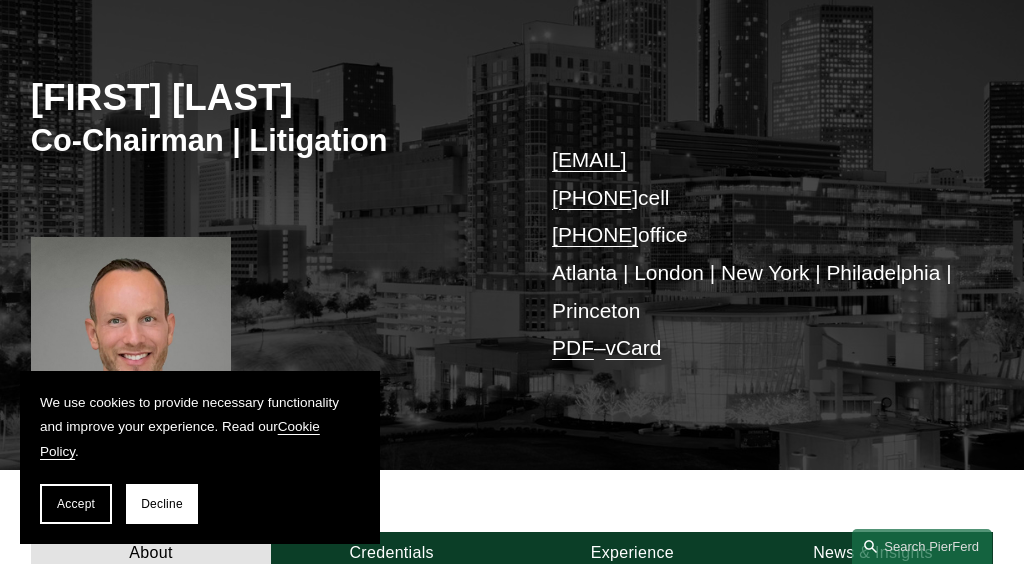 scroll, scrollTop: 240, scrollLeft: 0, axis: vertical 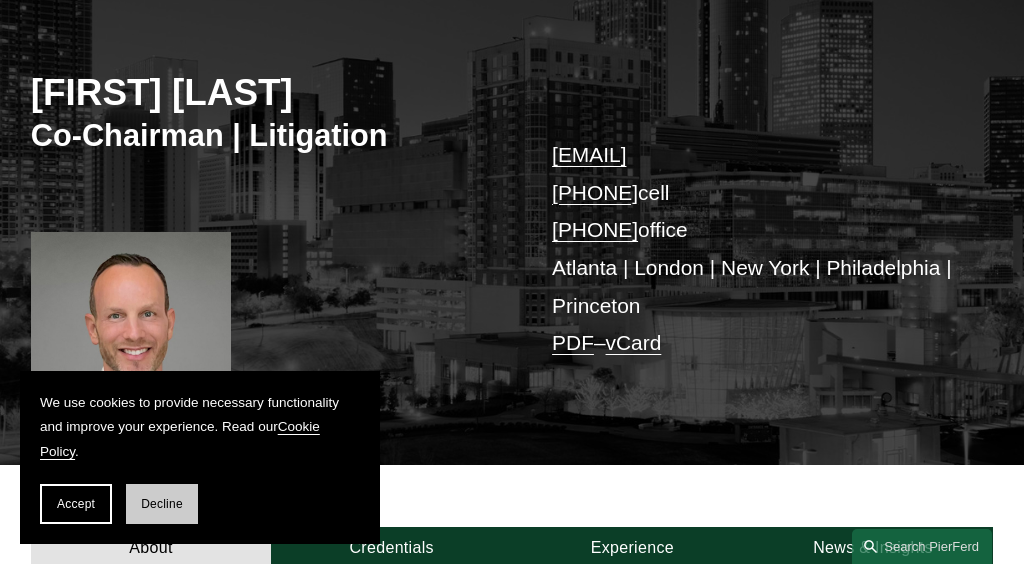 click on "Decline" at bounding box center [162, 504] 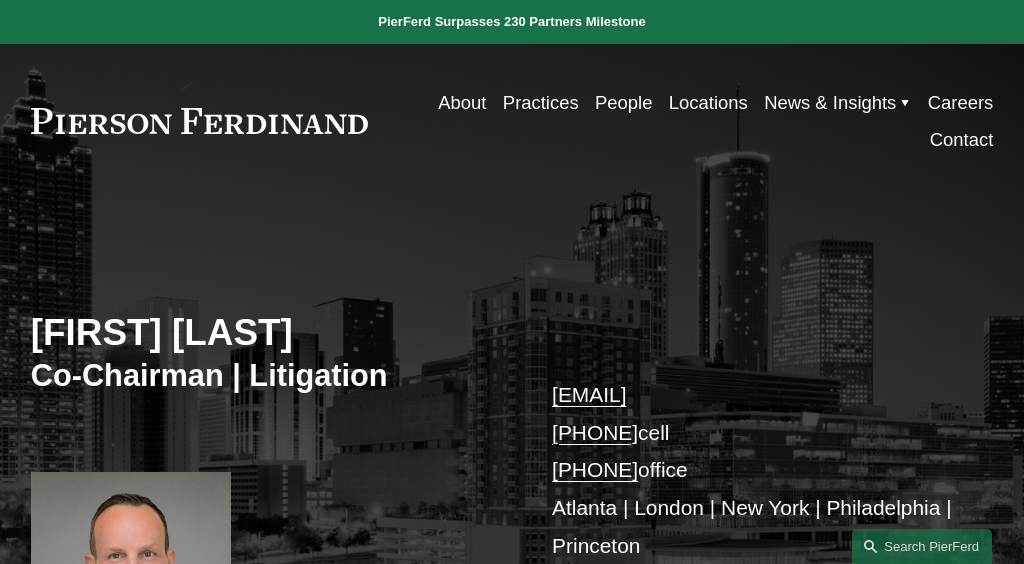 scroll, scrollTop: 0, scrollLeft: 0, axis: both 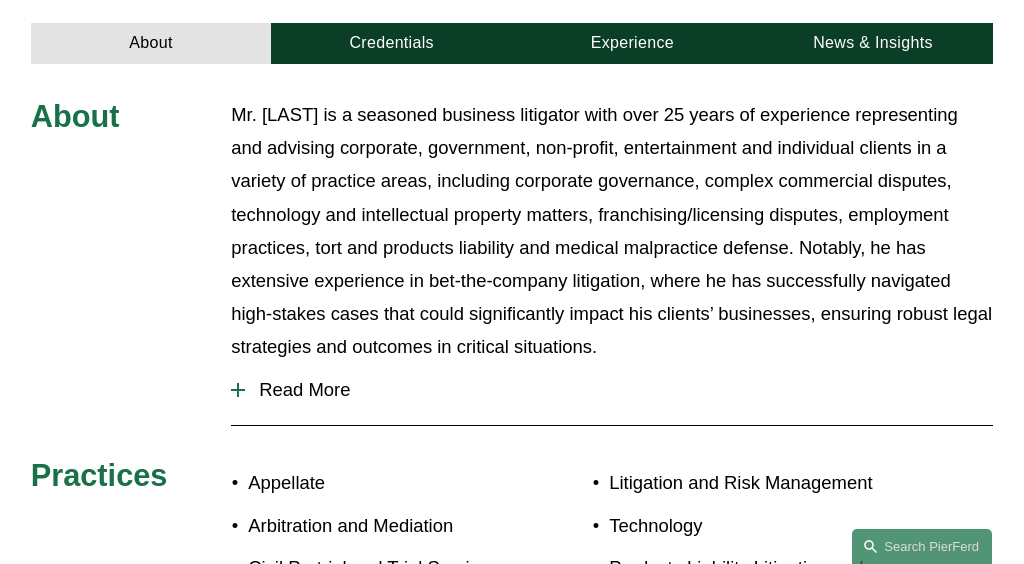 click on "Read More" at bounding box center [619, 390] 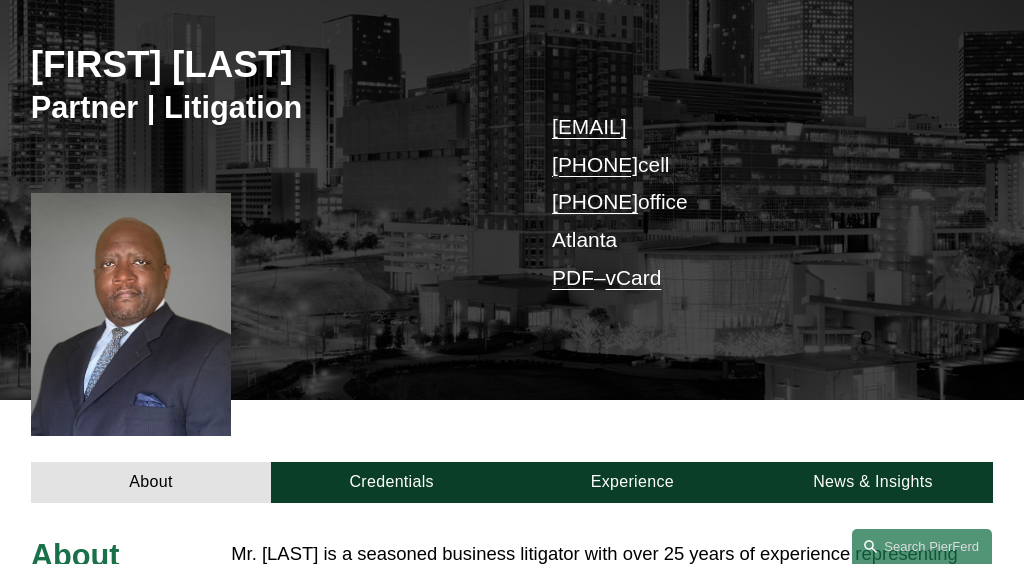 scroll, scrollTop: 242, scrollLeft: 0, axis: vertical 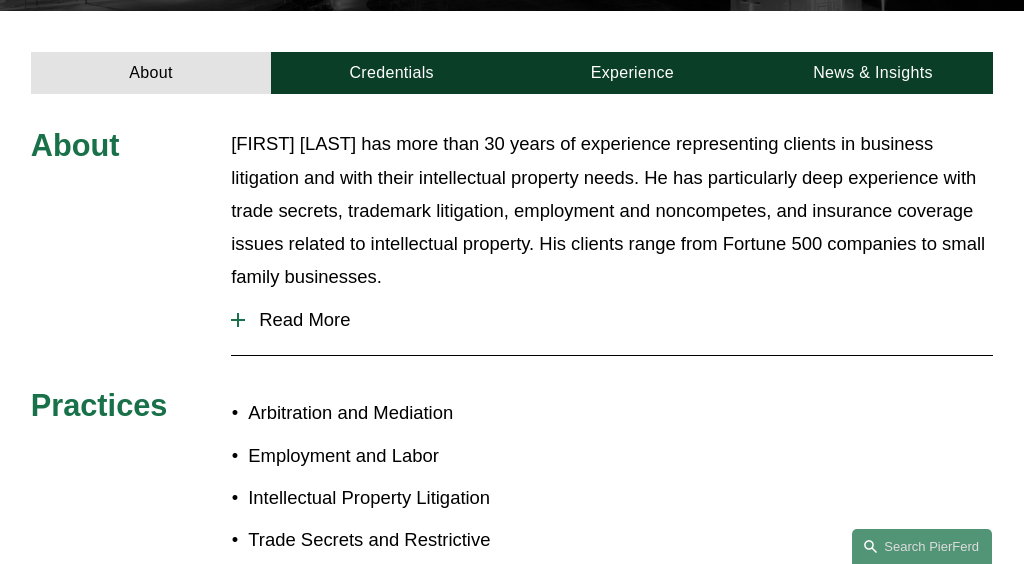 click on "Read More" at bounding box center [619, 320] 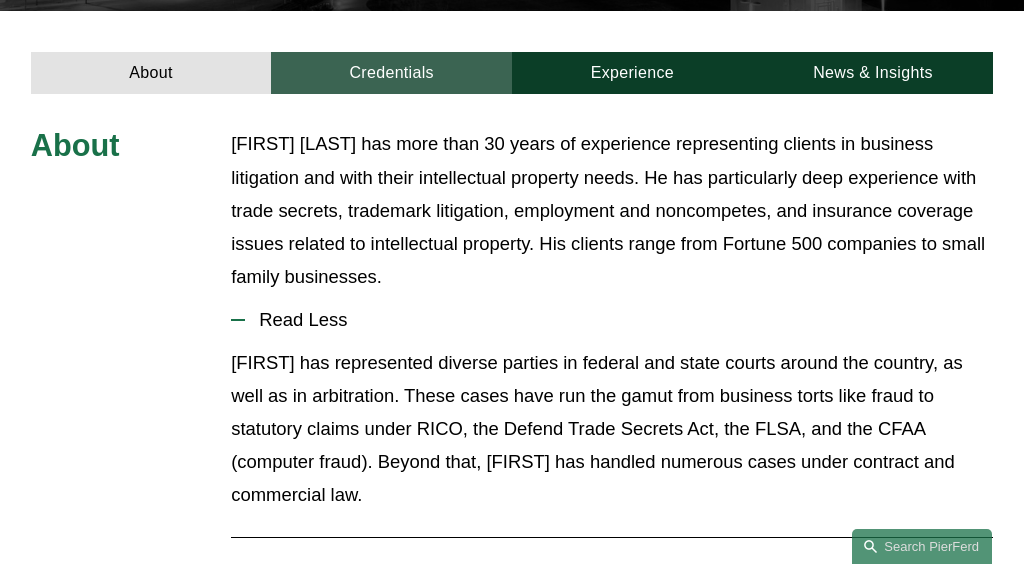 click on "Credentials" at bounding box center [391, 72] 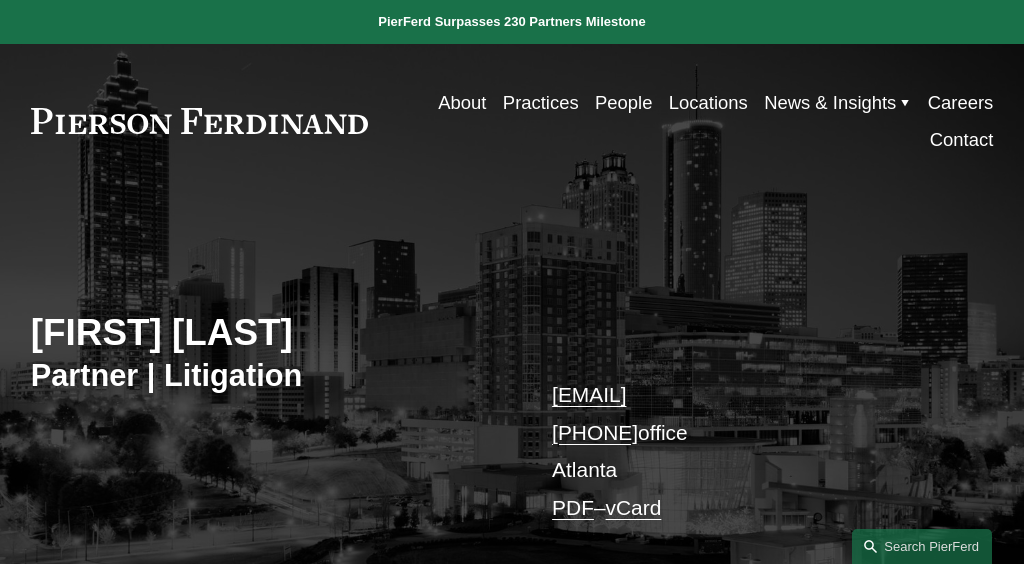 scroll, scrollTop: 0, scrollLeft: 0, axis: both 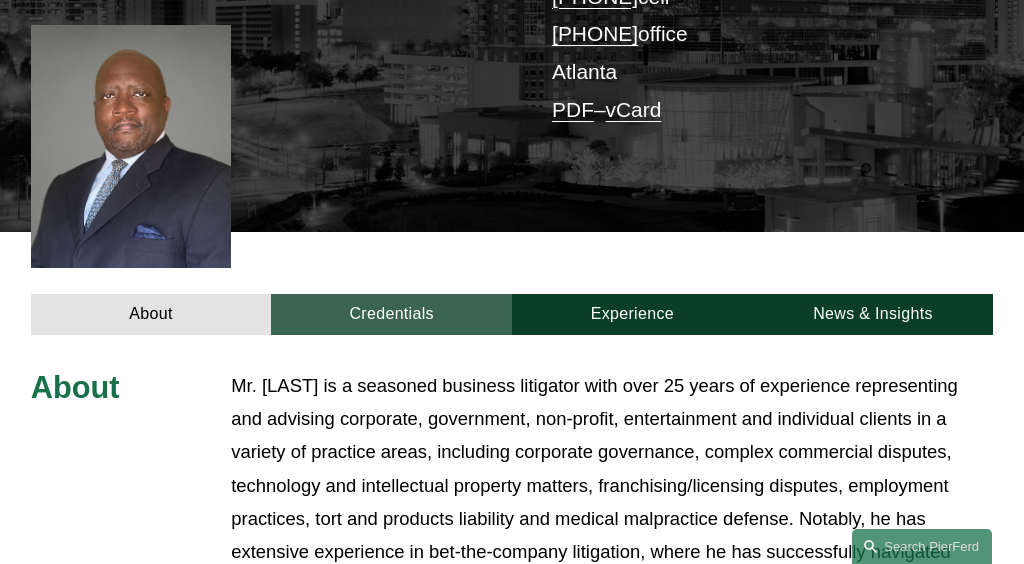 click on "Credentials" at bounding box center [391, 314] 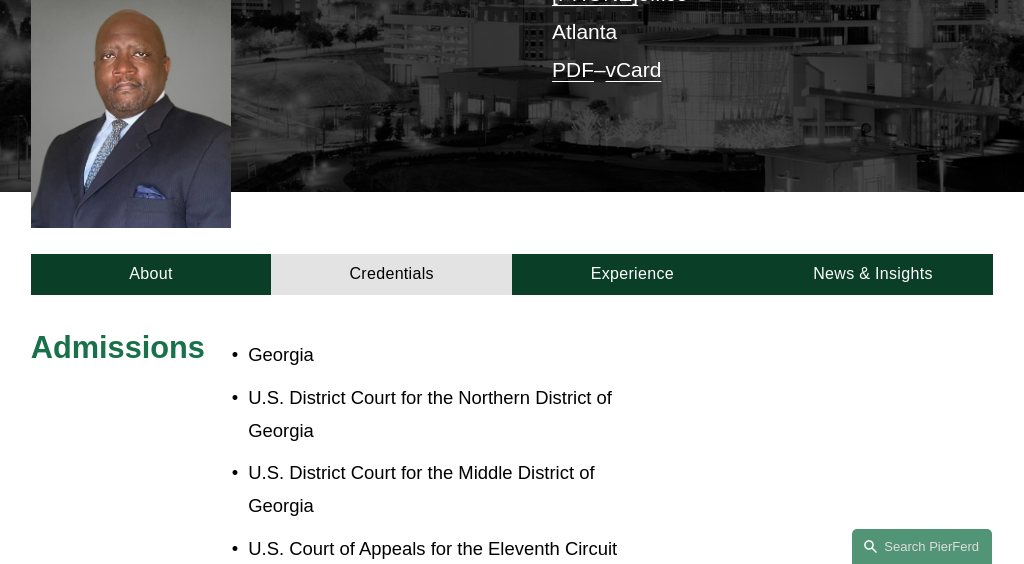 scroll, scrollTop: 436, scrollLeft: 0, axis: vertical 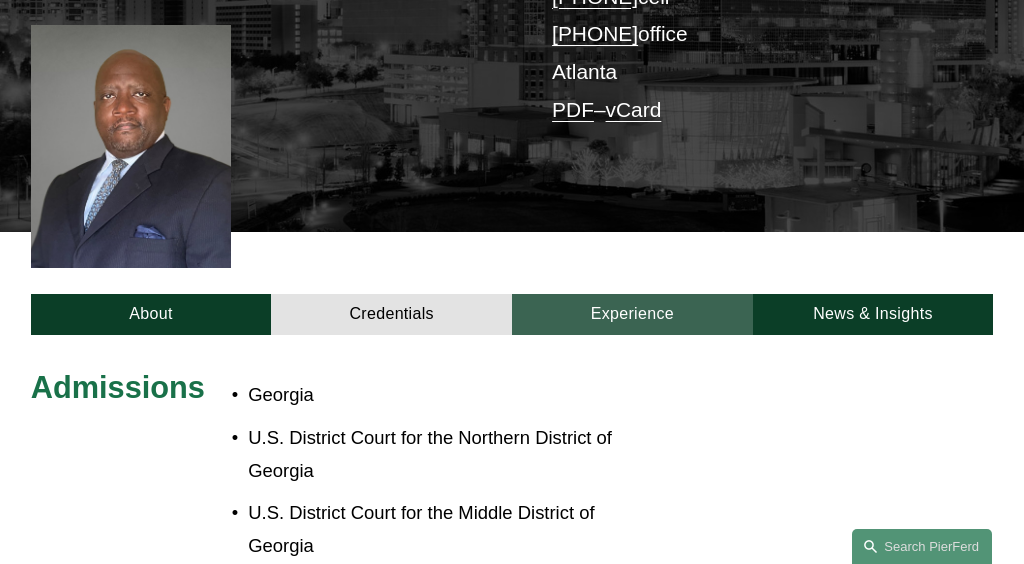 click on "Experience" at bounding box center (632, 314) 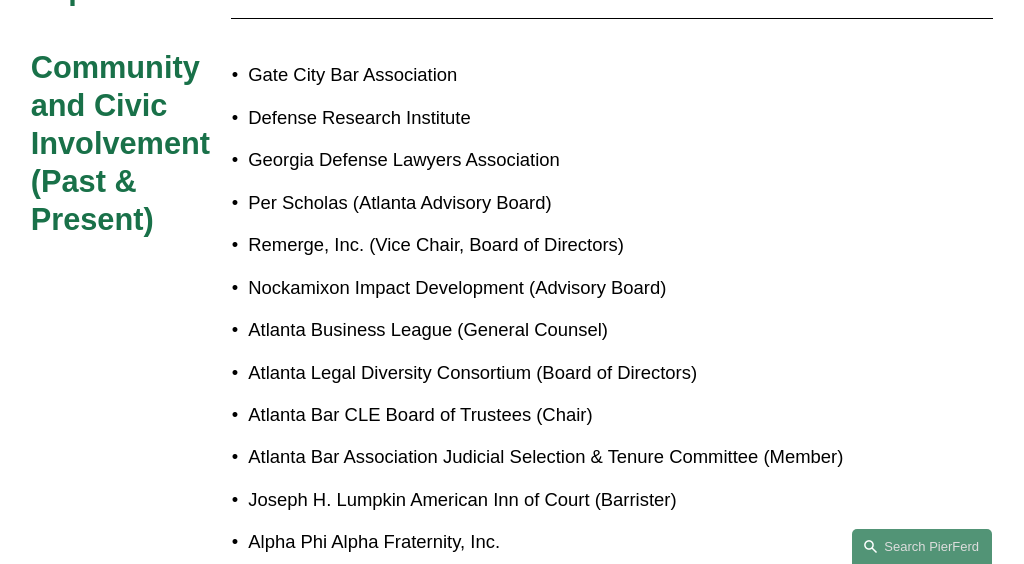 scroll, scrollTop: 1036, scrollLeft: 0, axis: vertical 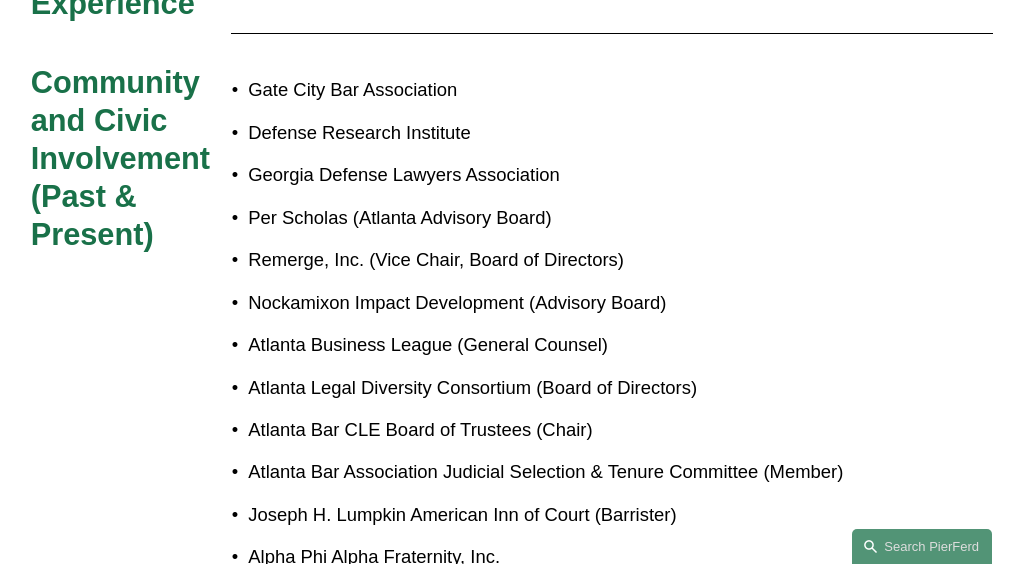 click on "Law Firm Experience
FisherBroyles, LLP Troutman Pepper LLP Carlton Fields, PA
Corporate Experience
Aptean, Vice President and General Counsel
Community and Civic Involvement (Past & Present)
Gate City Bar Association Defense Research Institute Georgia Defense Lawyers Association Per Scholas ([CITY] Advisory Board) Remerge, Inc. (Vice Chair, Board of Directors) Nockamixon Impact Development (Advisory Board) Atlanta Business League (General Counsel) Atlanta Legal Diversity Consortium (Board of Directors) Atlanta Bar CLE Board of Trustees (Chair) Atlanta Bar Association Judicial Selection & Tenure Committee (Member) Joseph H. Lumpkin American Inn of Court (Barrister) Alpha Phi Alpha Fraternity, Inc. Florida A&M University National Alumni Association (Life Member)" at bounding box center [512, 197] 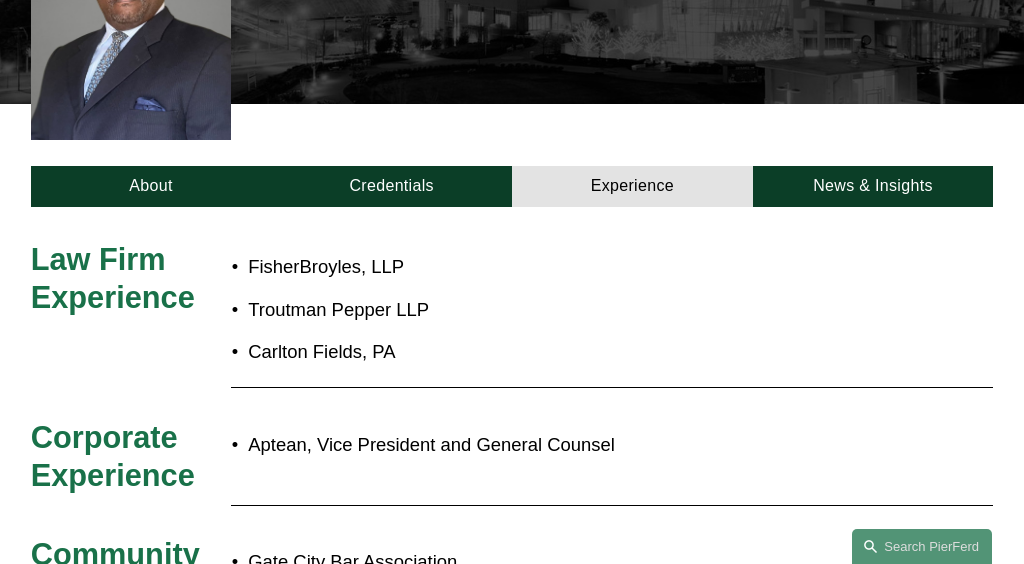 scroll, scrollTop: 563, scrollLeft: 0, axis: vertical 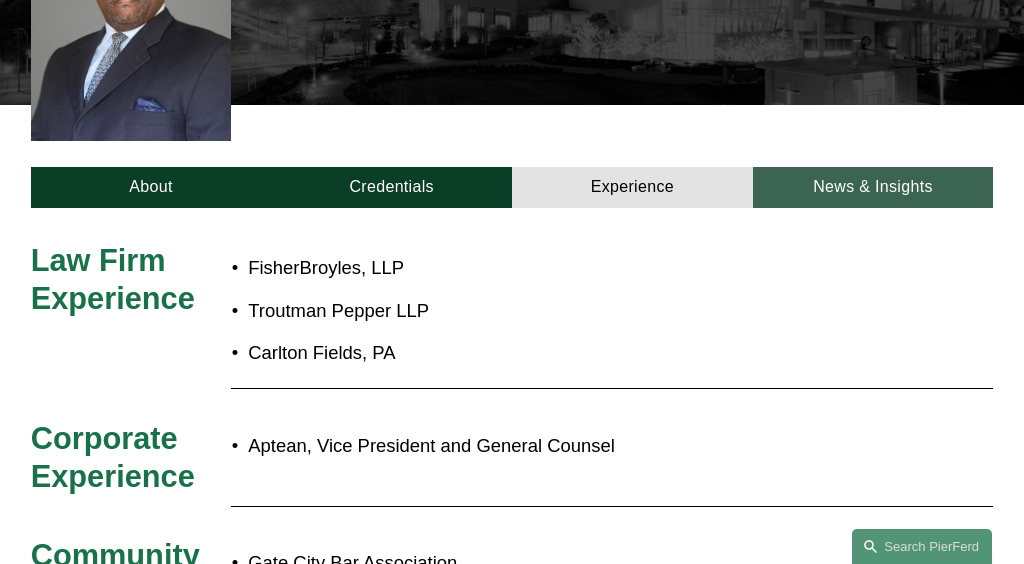click on "News & Insights" at bounding box center (873, 187) 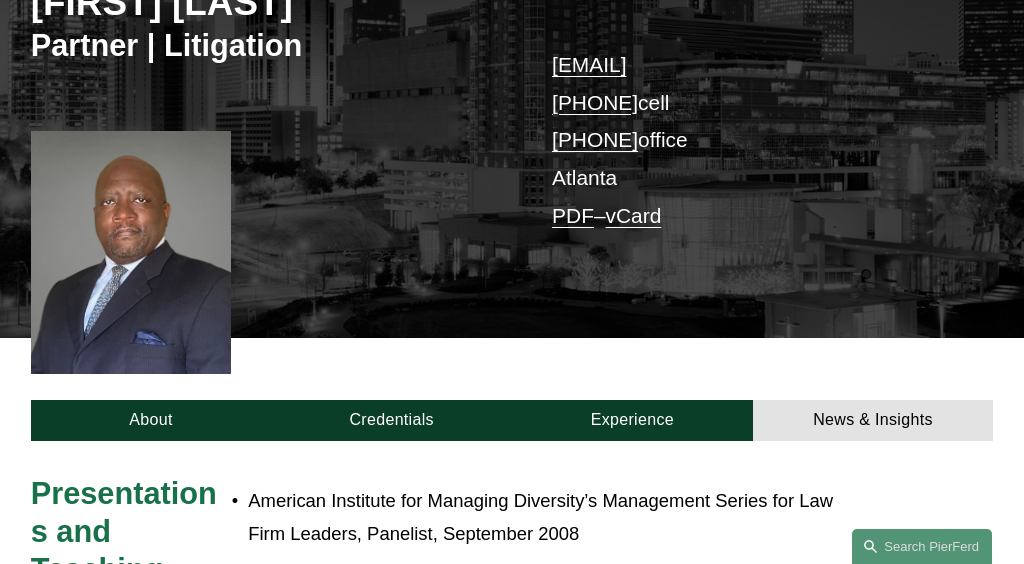 scroll, scrollTop: 347, scrollLeft: 0, axis: vertical 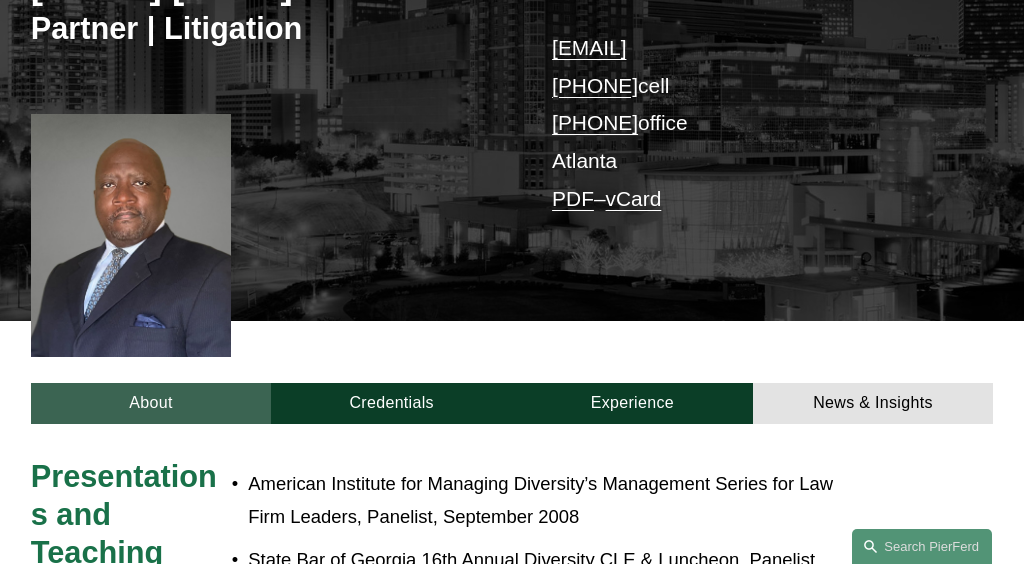 click on "About" at bounding box center [151, 403] 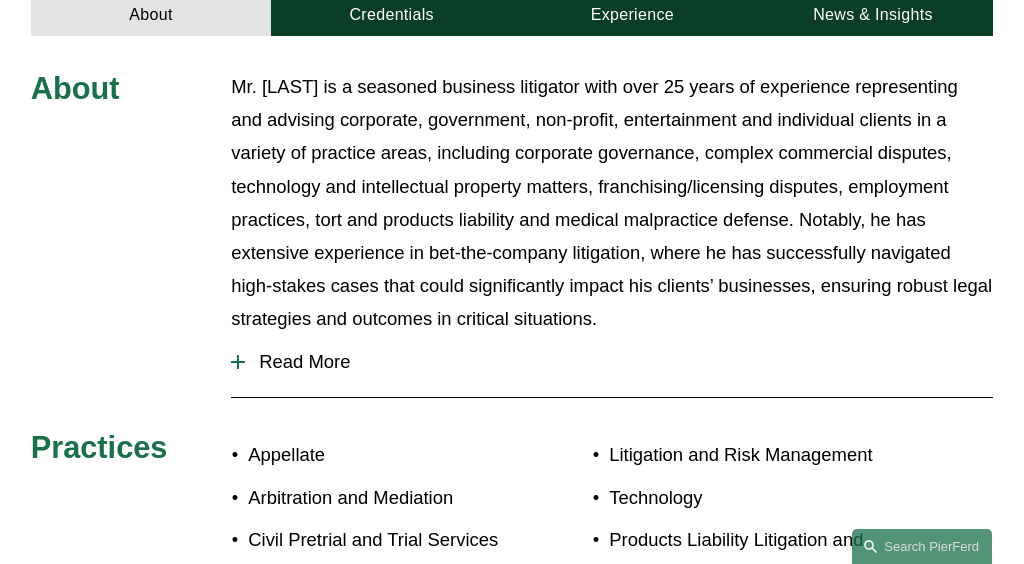 scroll, scrollTop: 736, scrollLeft: 0, axis: vertical 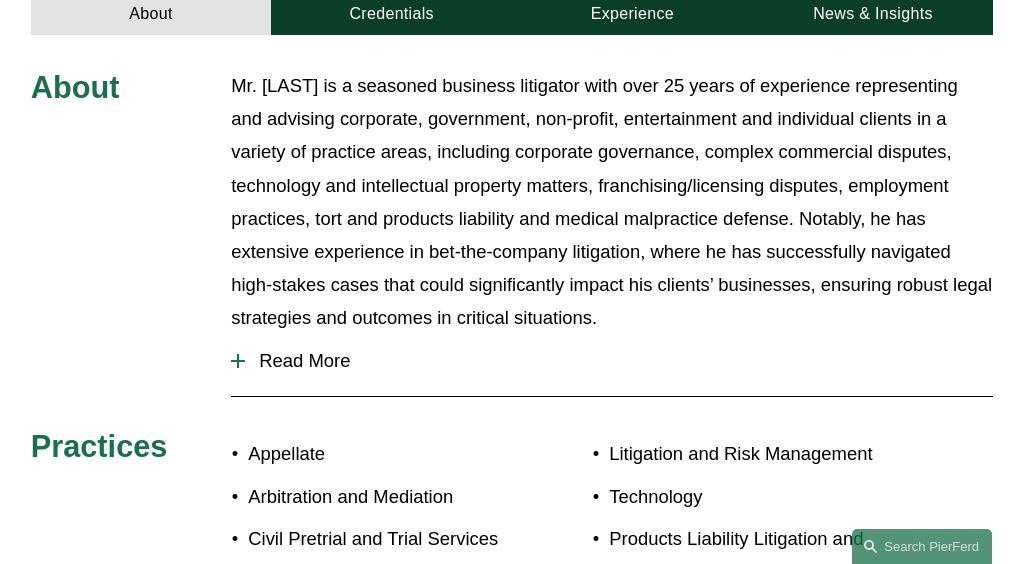 click on "Read More" at bounding box center (619, 361) 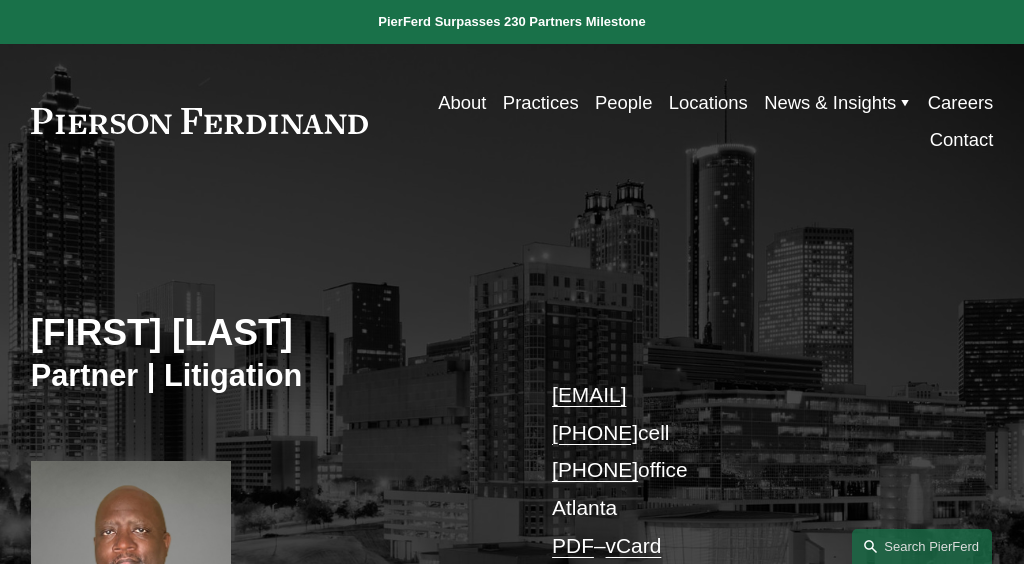 scroll, scrollTop: 0, scrollLeft: 0, axis: both 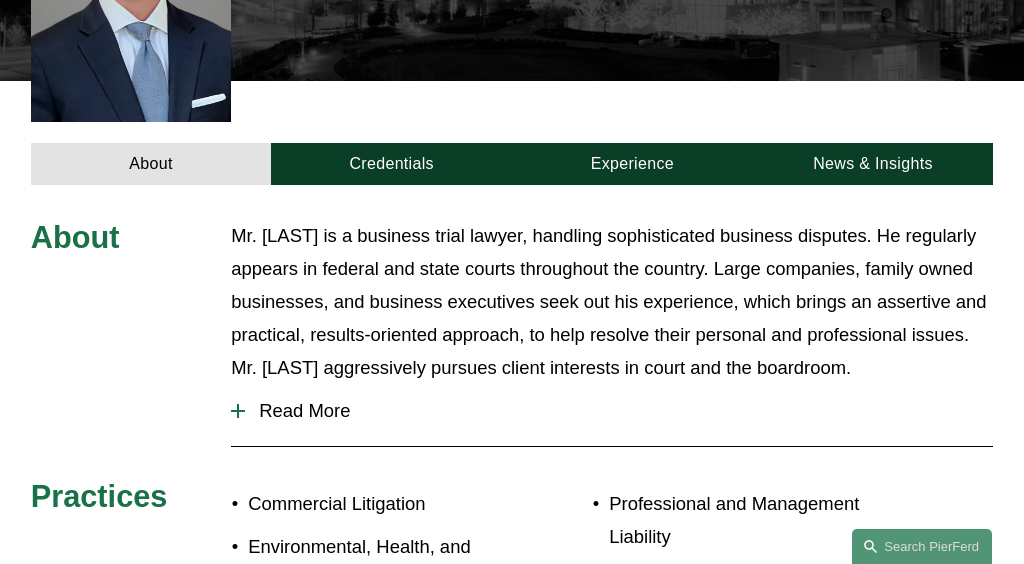click on "Read More" at bounding box center (619, 411) 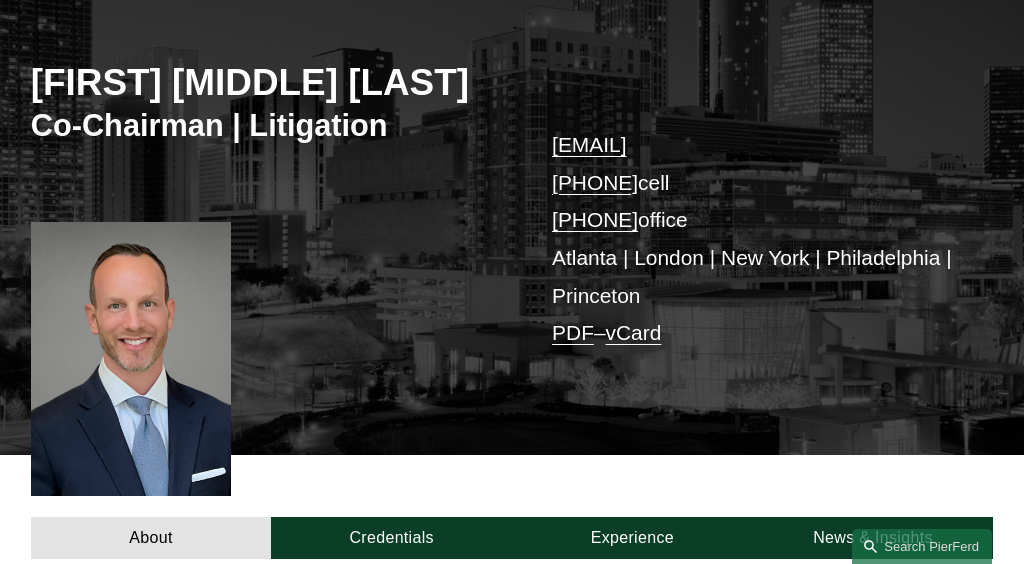 scroll, scrollTop: 208, scrollLeft: 0, axis: vertical 